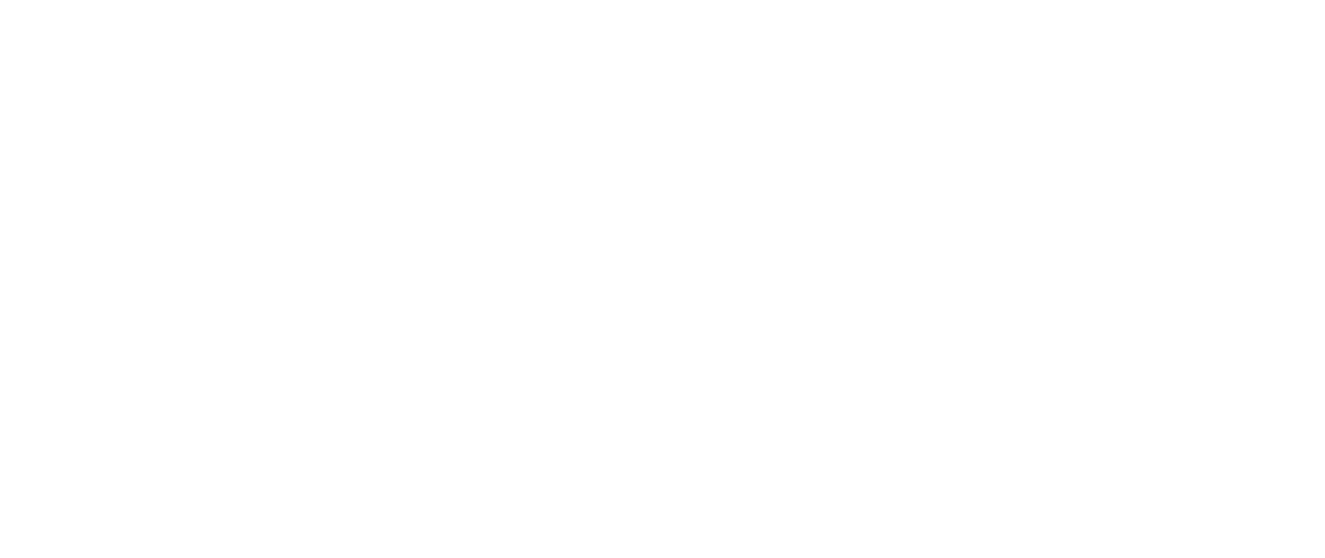 scroll, scrollTop: 0, scrollLeft: 0, axis: both 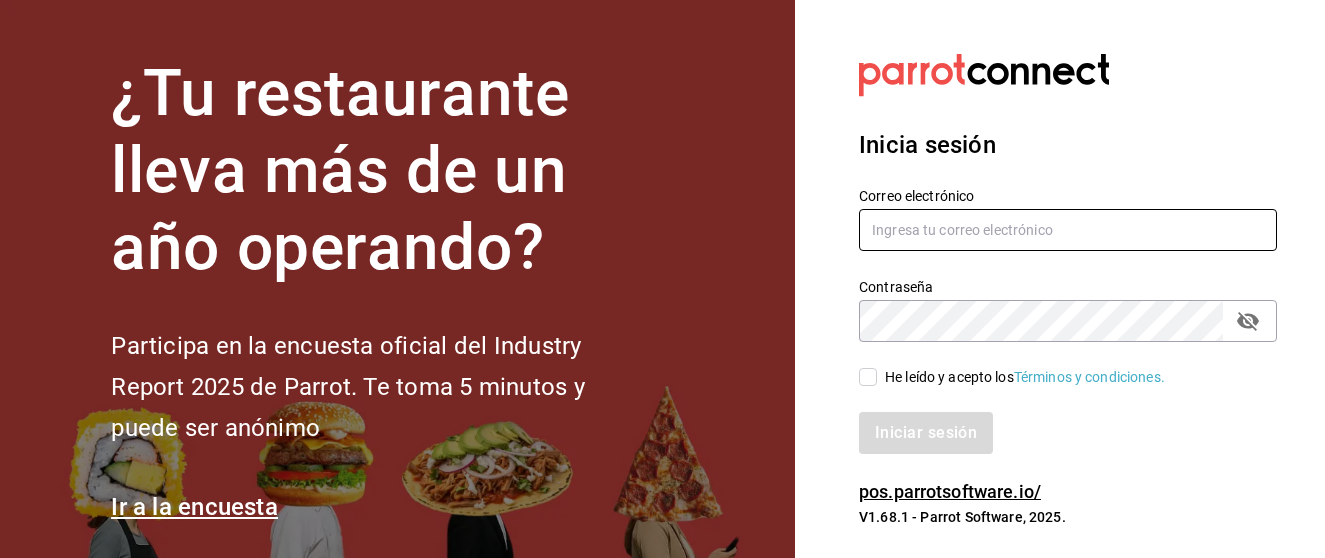 click at bounding box center (1068, 230) 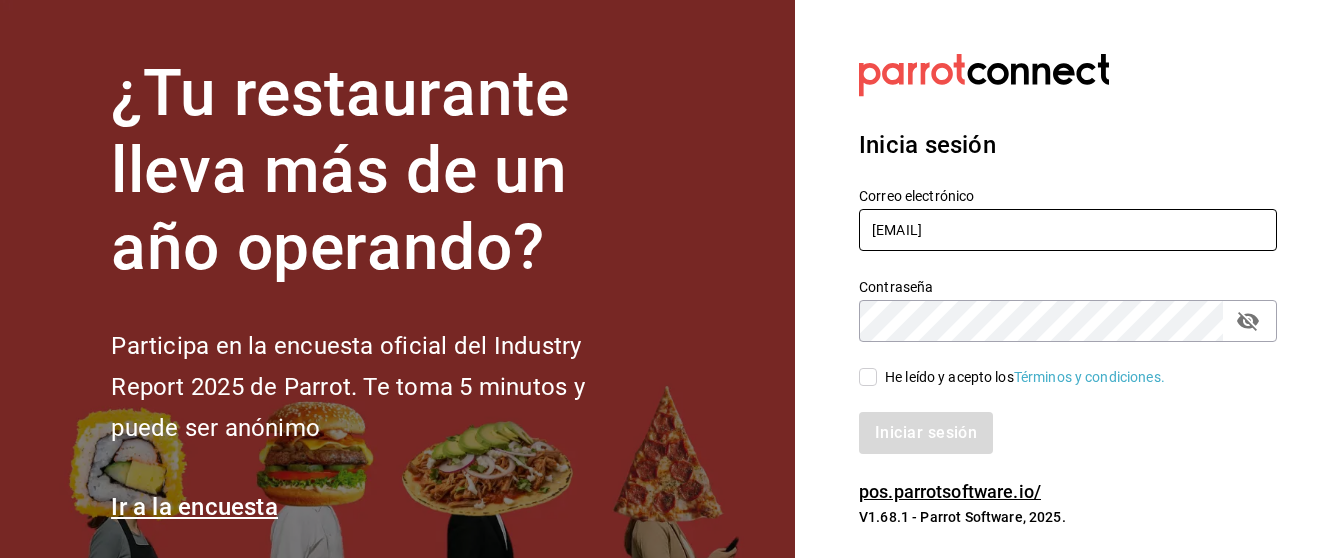 click 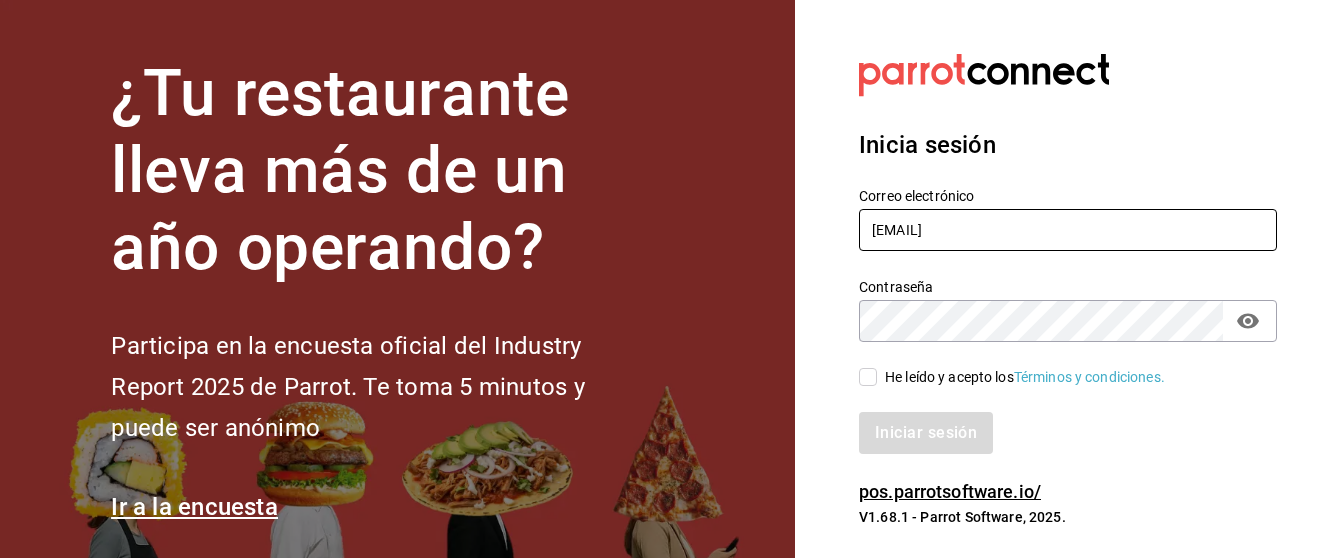 type on "[EMAIL]" 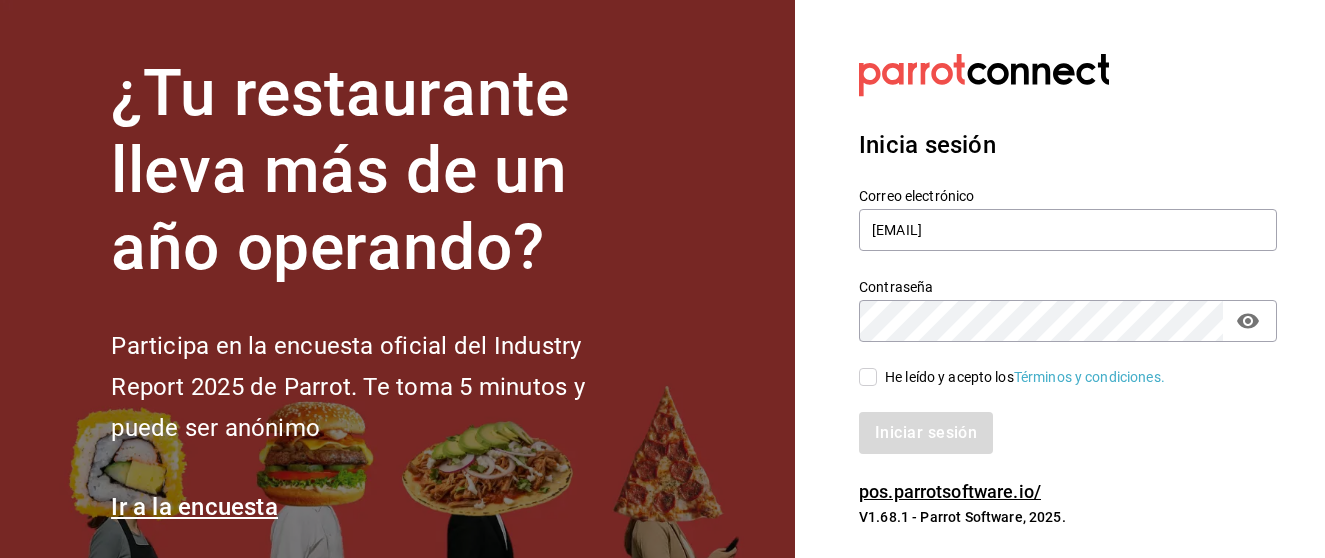 click on "He leído y acepto los  Términos y condiciones." at bounding box center [868, 377] 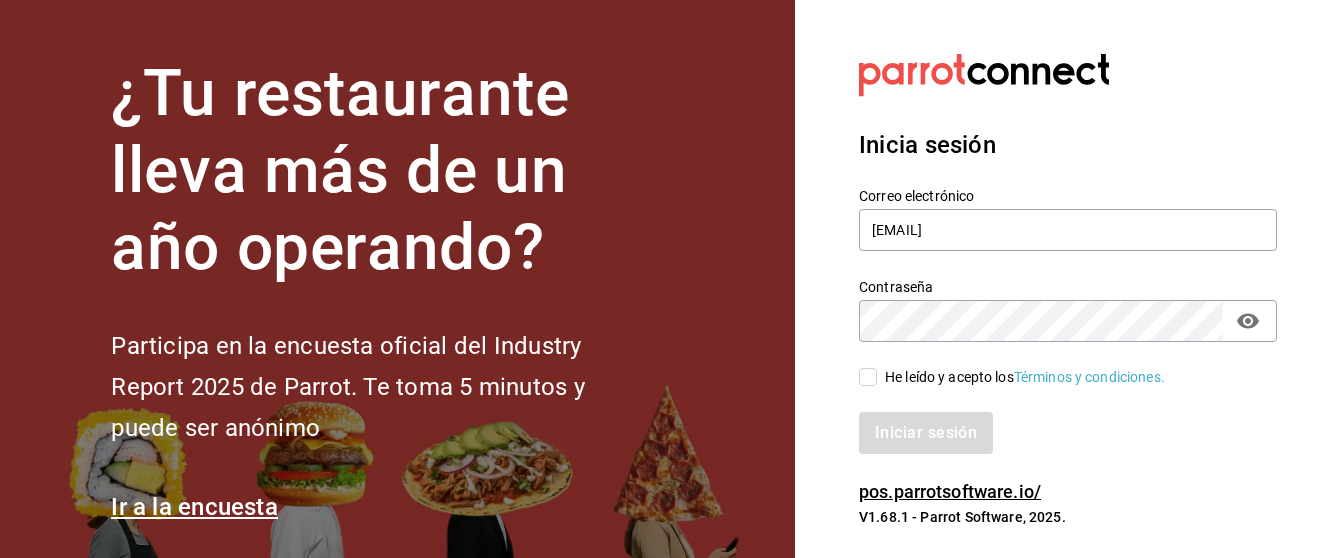 checkbox on "true" 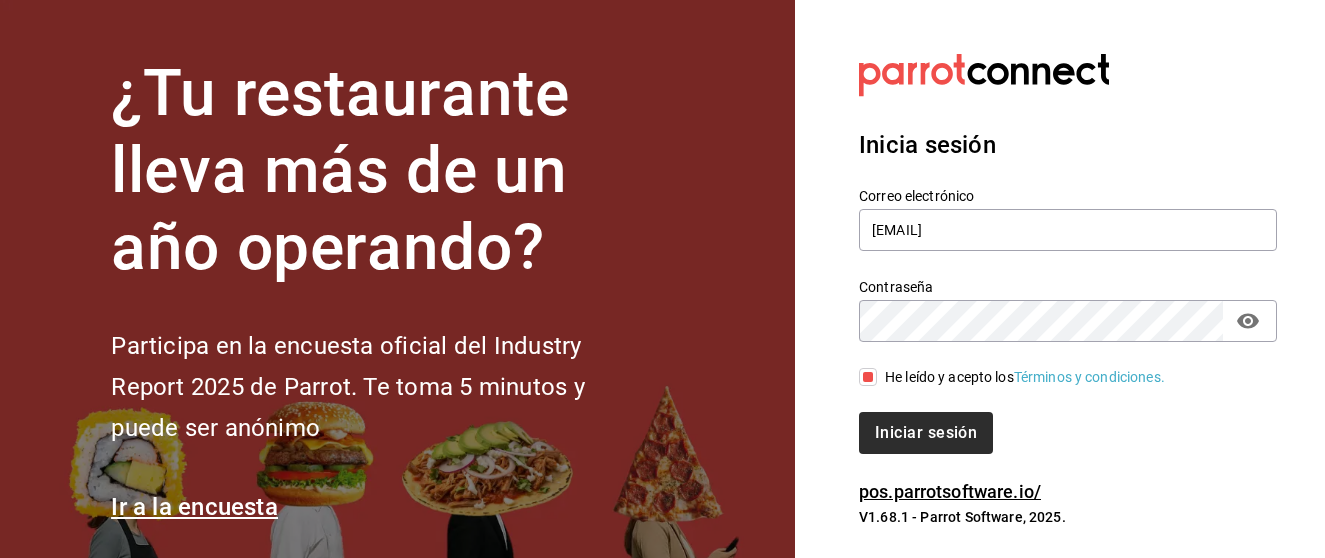click on "Iniciar sesión" at bounding box center (926, 433) 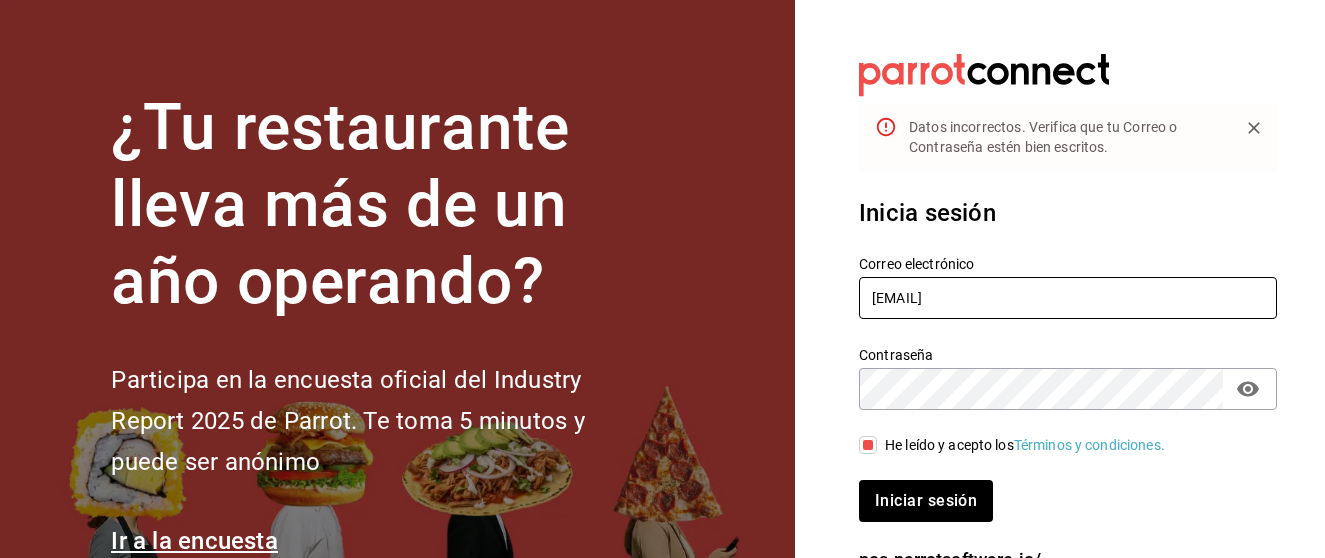 click on "[EMAIL]" at bounding box center (1068, 298) 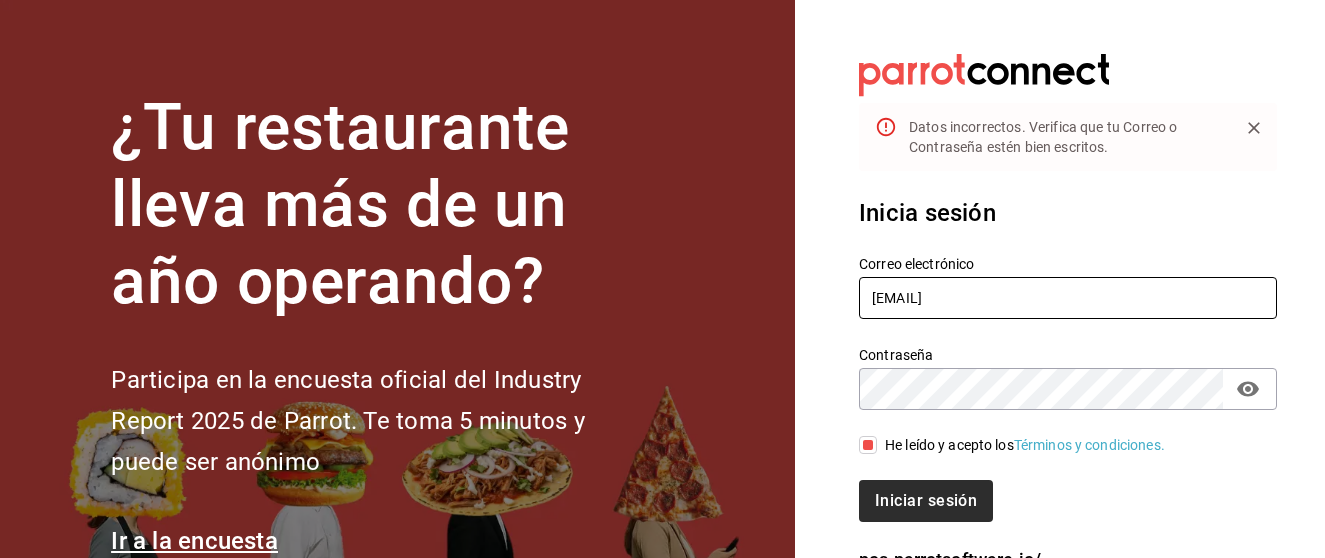 type on "[EMAIL]" 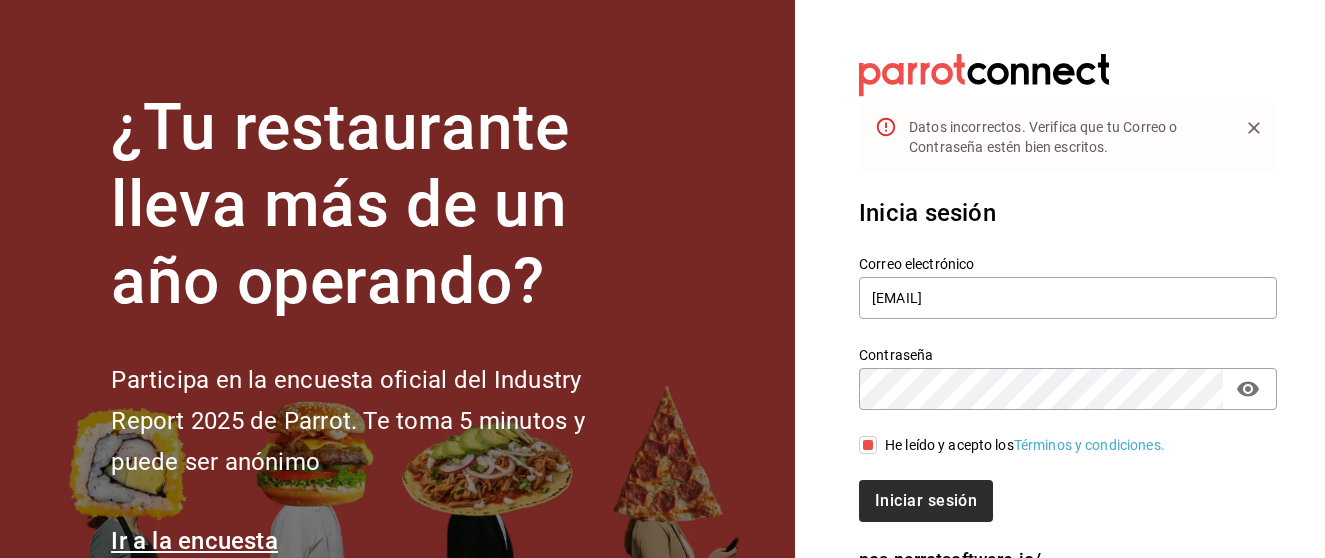 click on "Iniciar sesión" at bounding box center [926, 501] 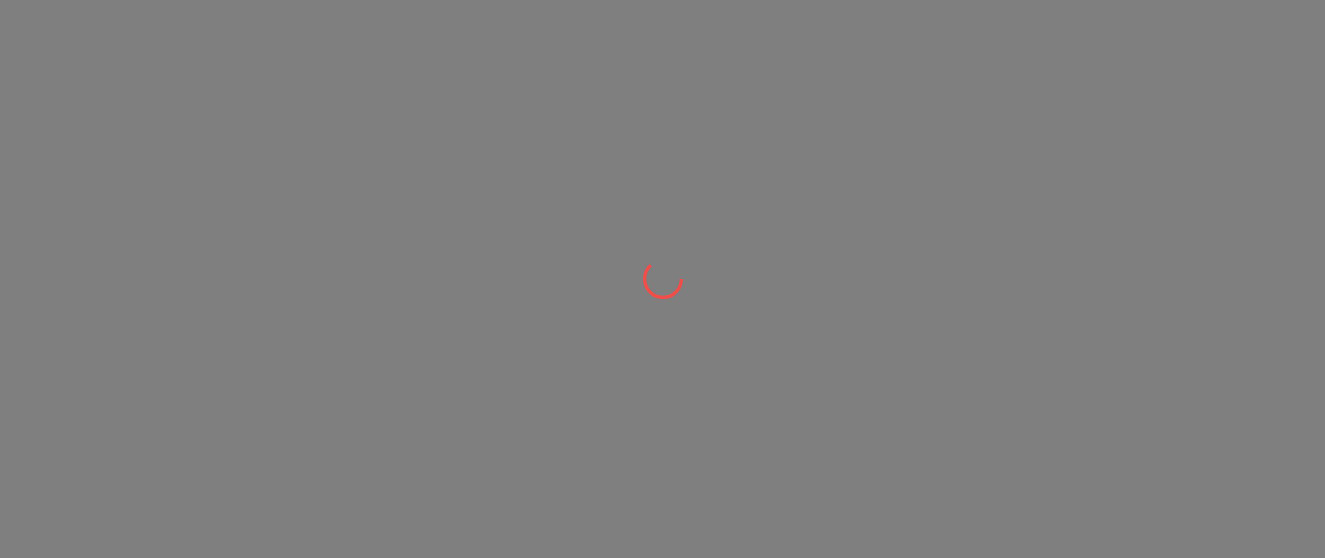 scroll, scrollTop: 0, scrollLeft: 0, axis: both 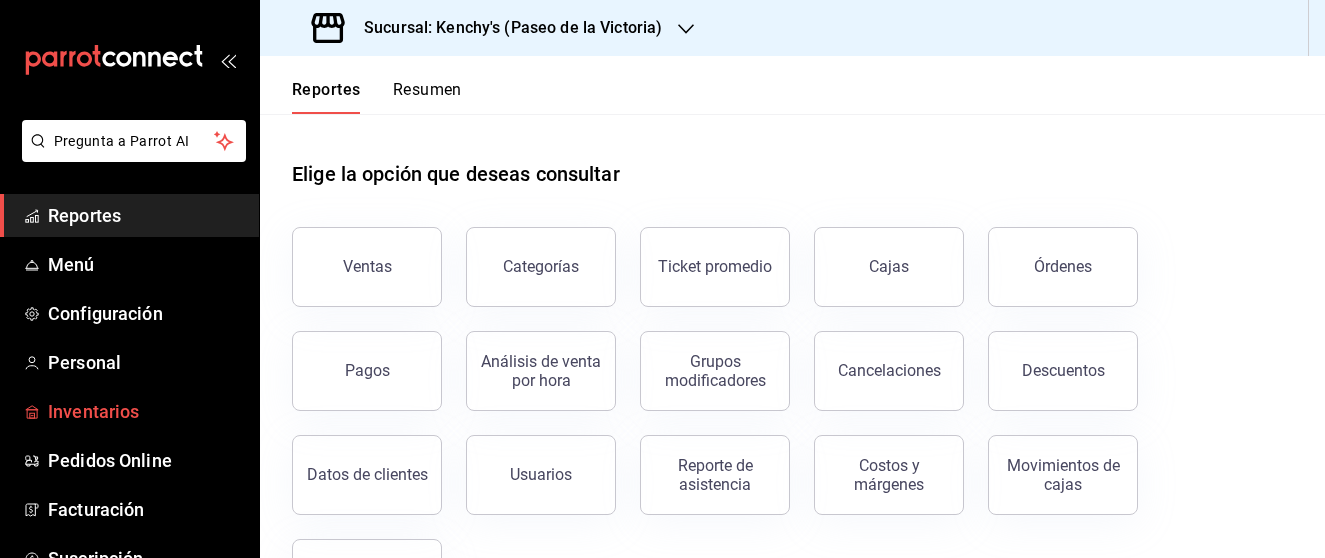 click on "Inventarios" at bounding box center [145, 411] 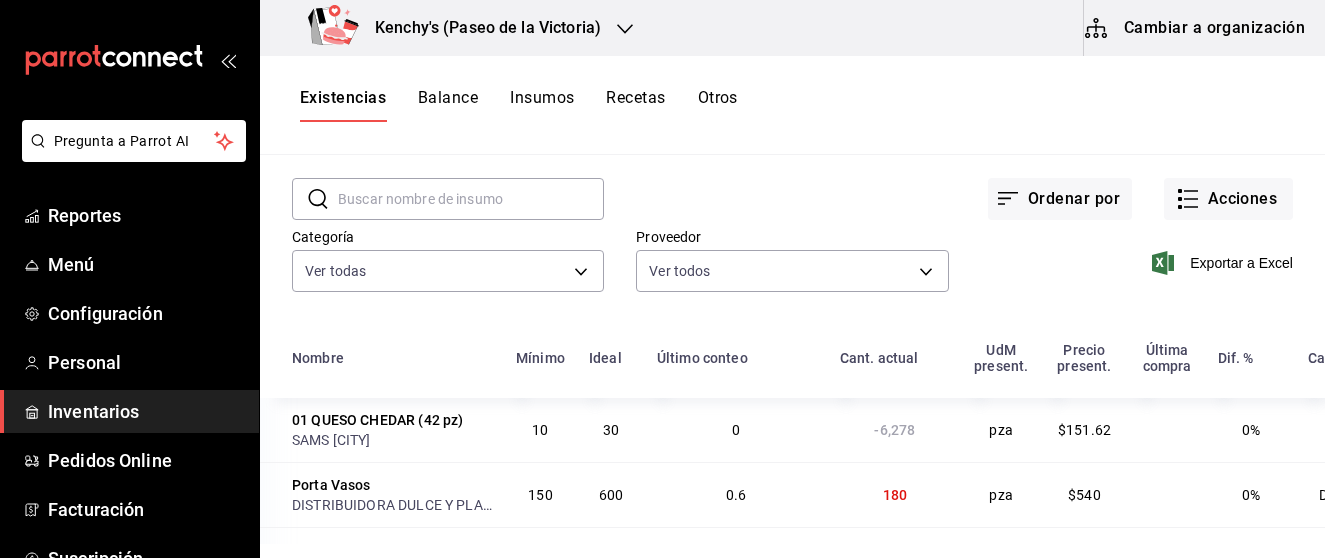 scroll, scrollTop: 0, scrollLeft: 0, axis: both 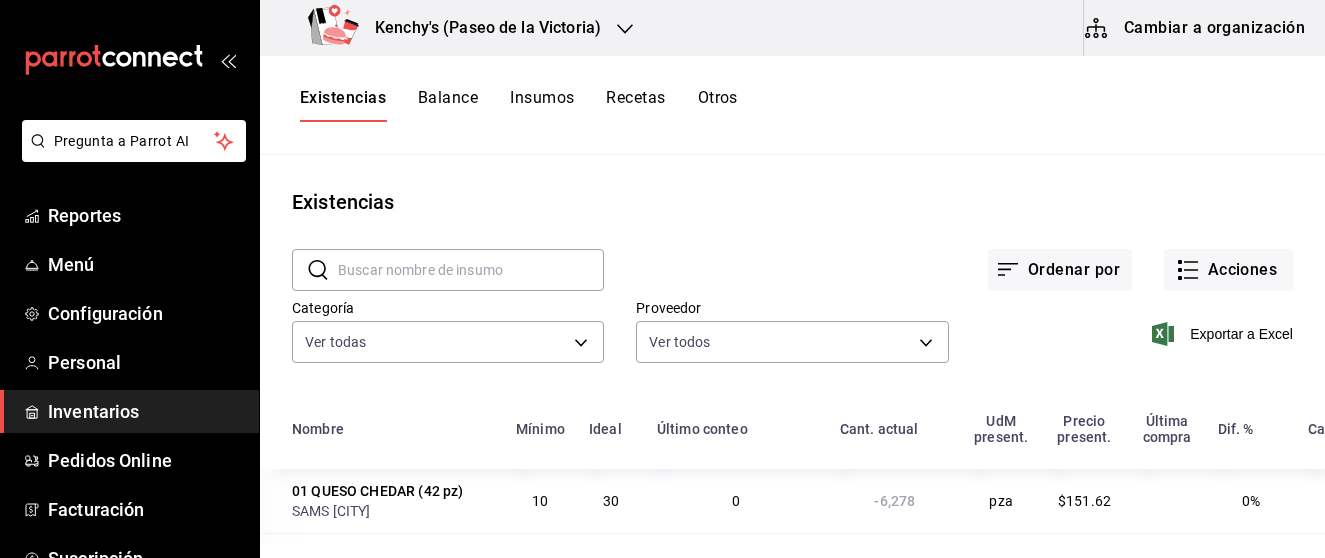 click on "Cambiar a organización" at bounding box center [1196, 28] 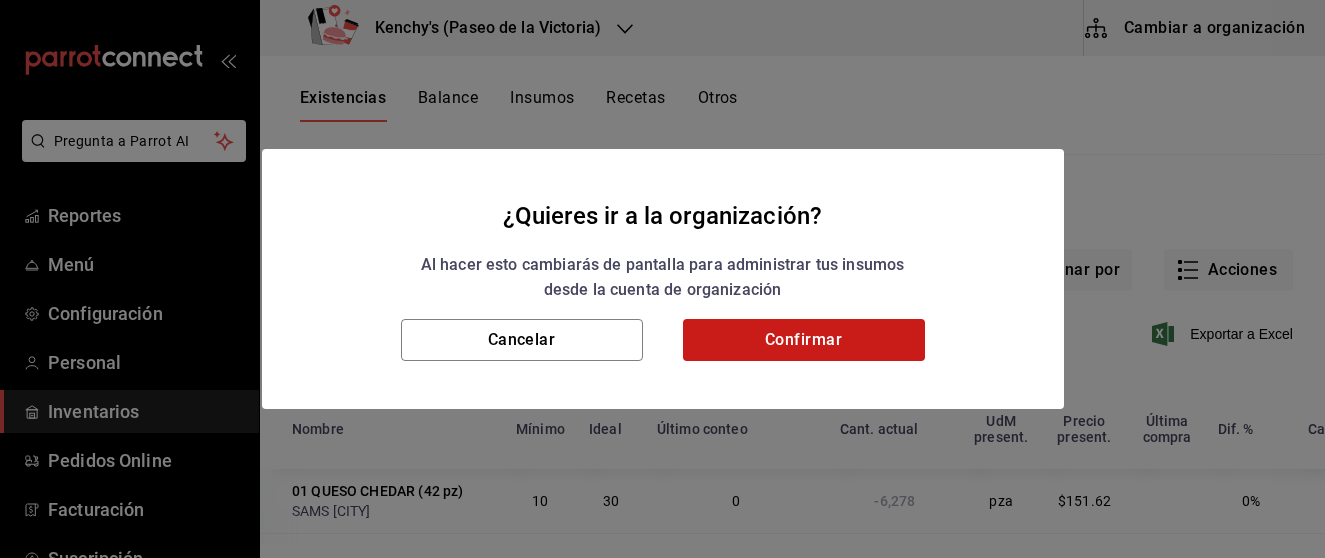 click on "Confirmar" at bounding box center [804, 340] 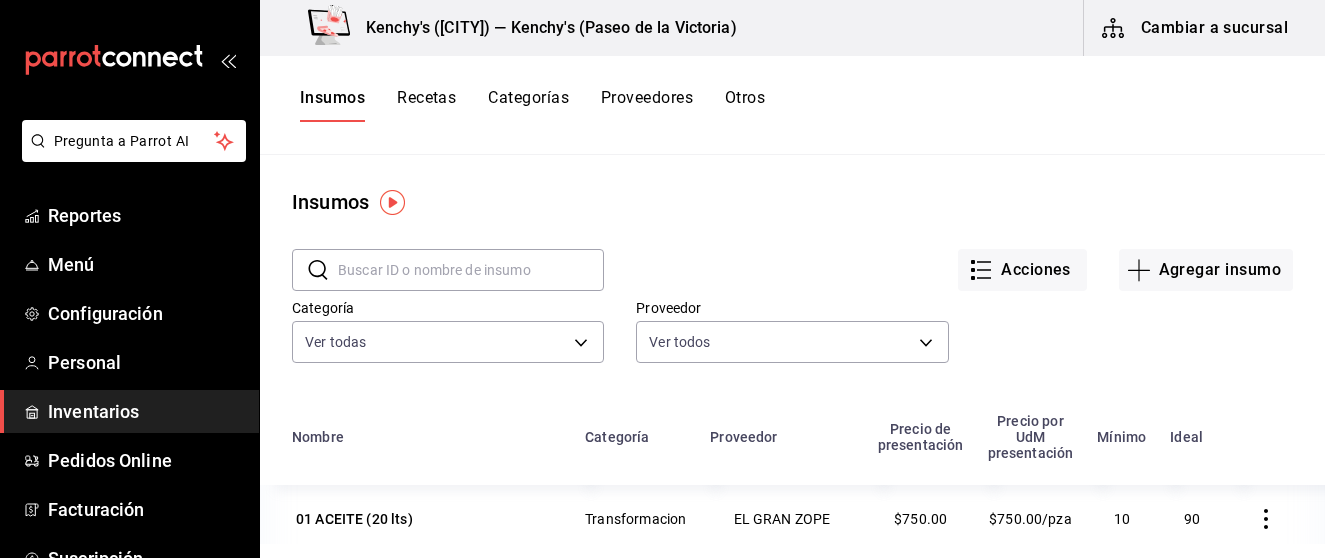 click on "Otros" at bounding box center [745, 105] 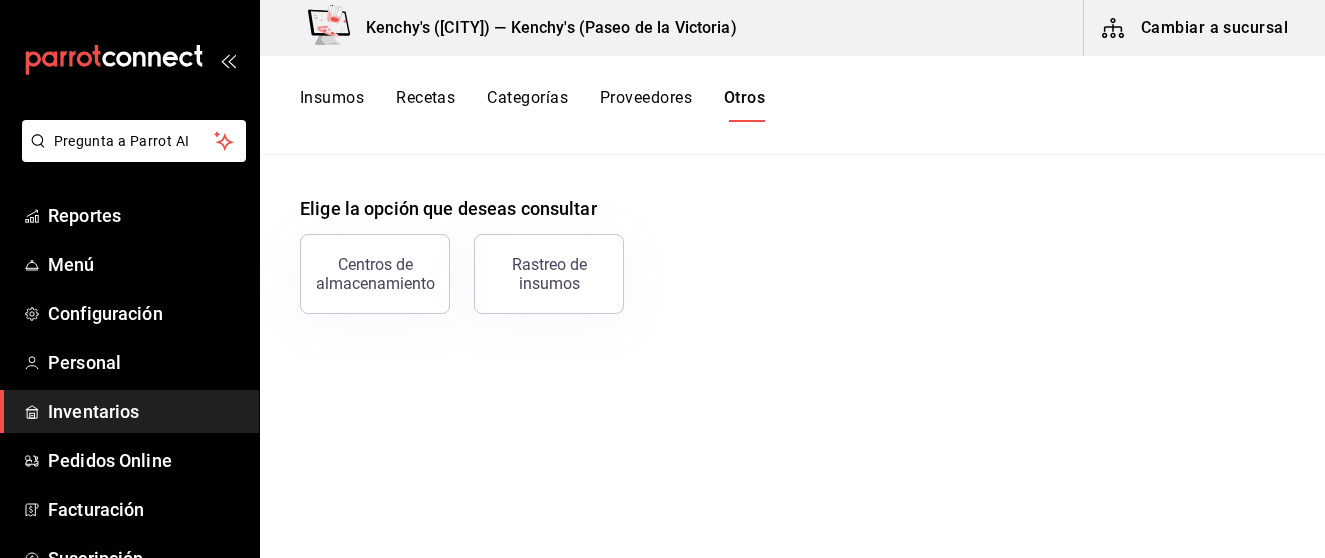 click on "Proveedores" at bounding box center (646, 105) 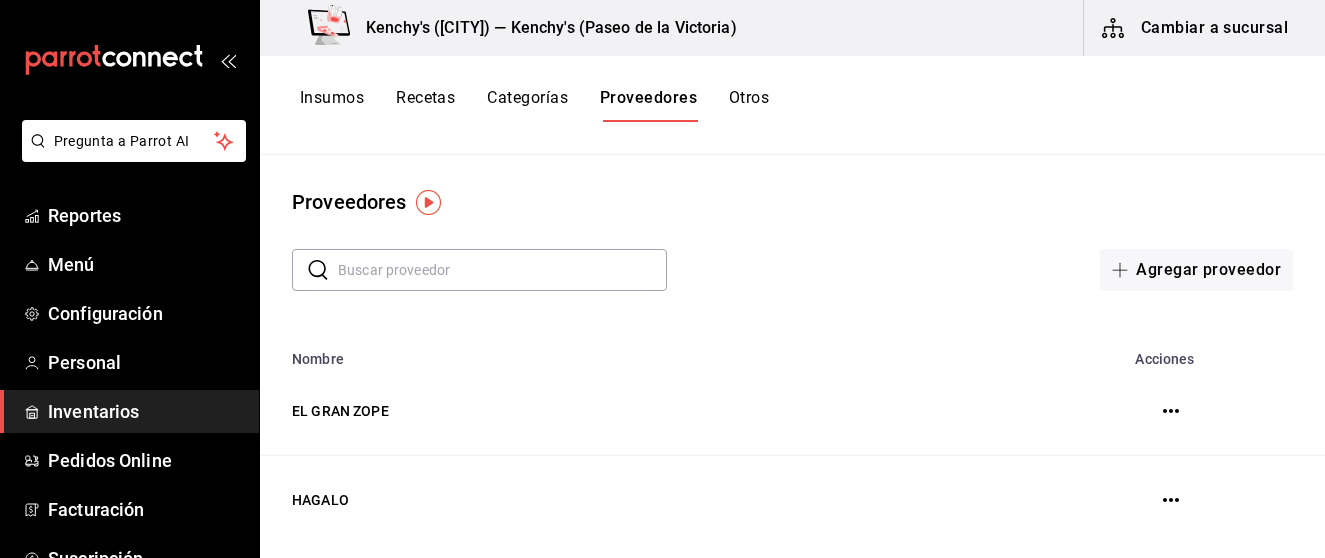 click on "Categorías" at bounding box center [527, 105] 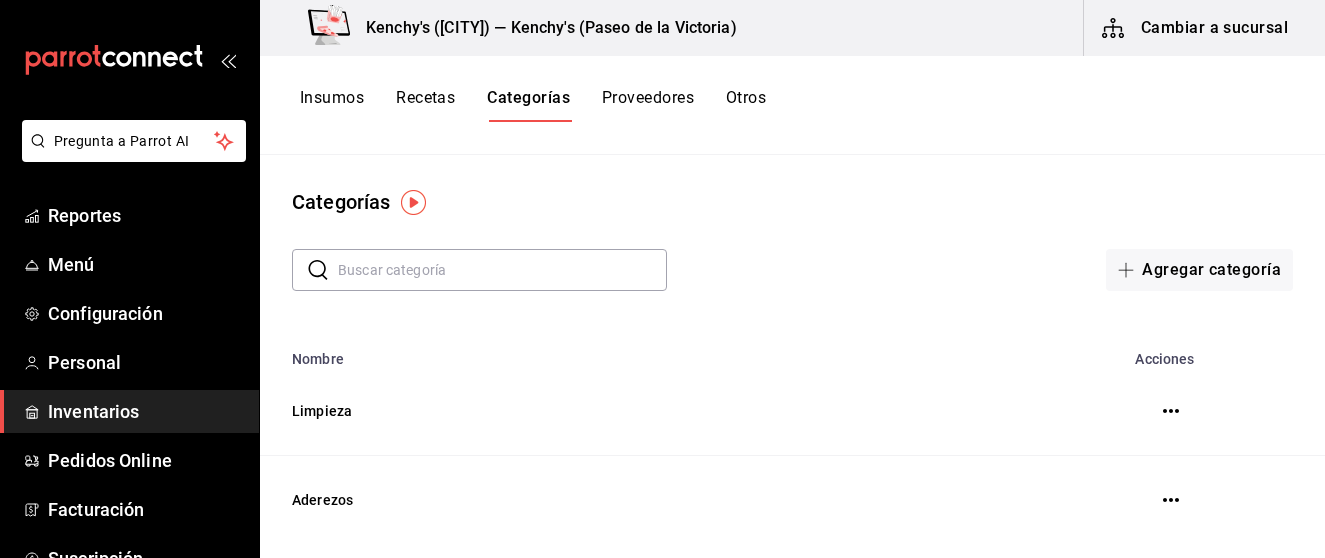click on "Recetas" at bounding box center (425, 105) 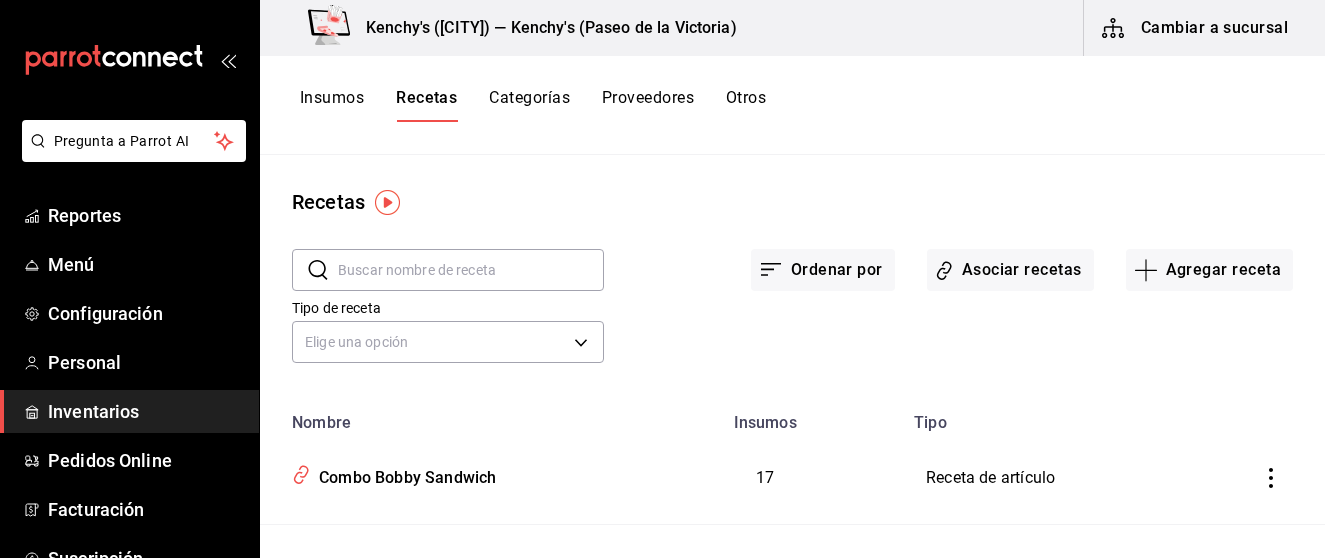 click on "Insumos" at bounding box center [332, 105] 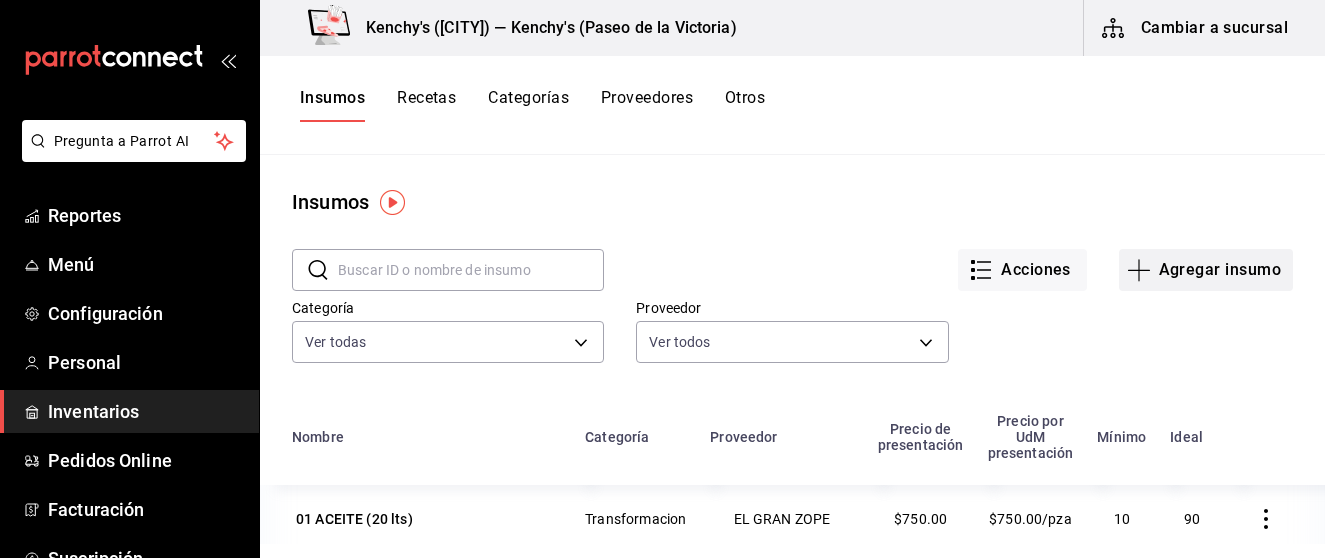 click on "Agregar insumo" at bounding box center [1206, 270] 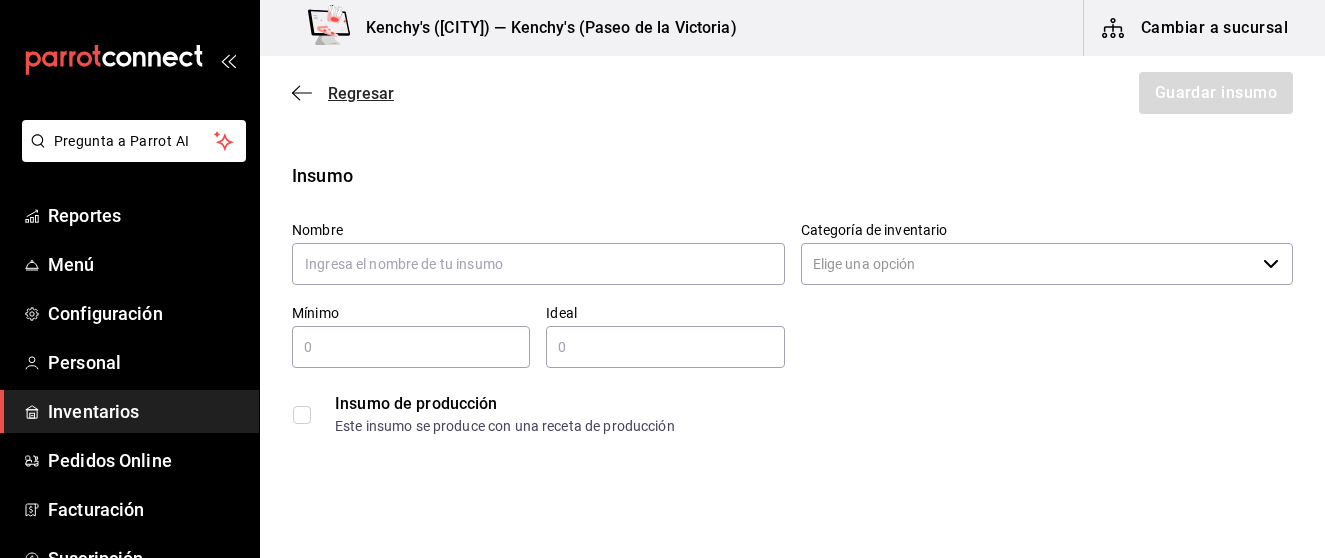 click 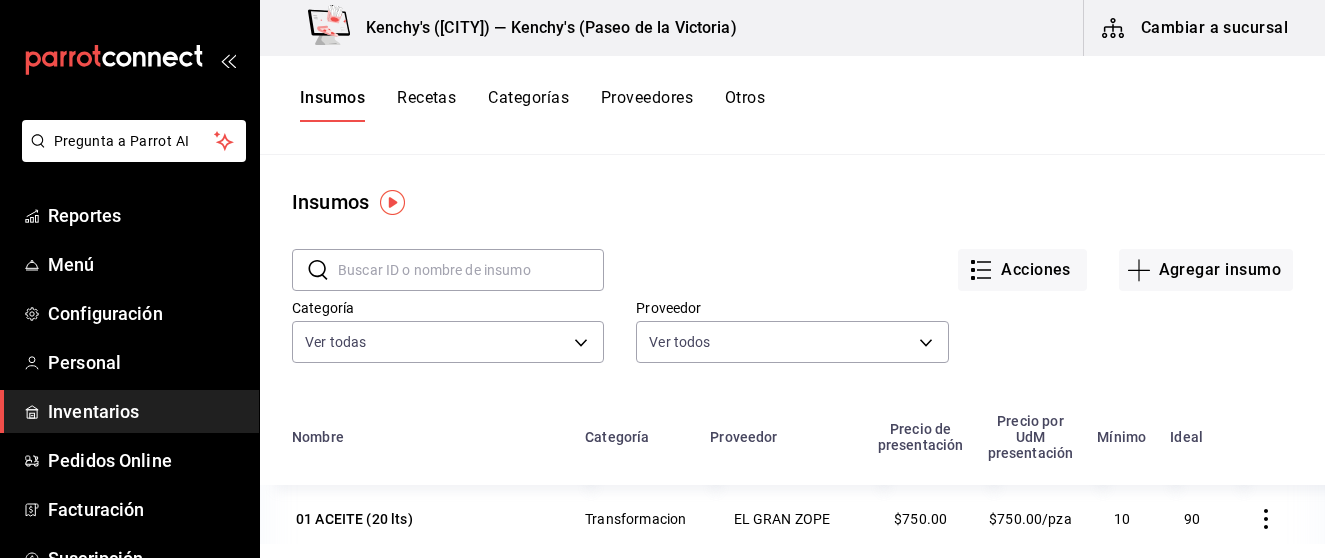 click on "Otros" at bounding box center [745, 105] 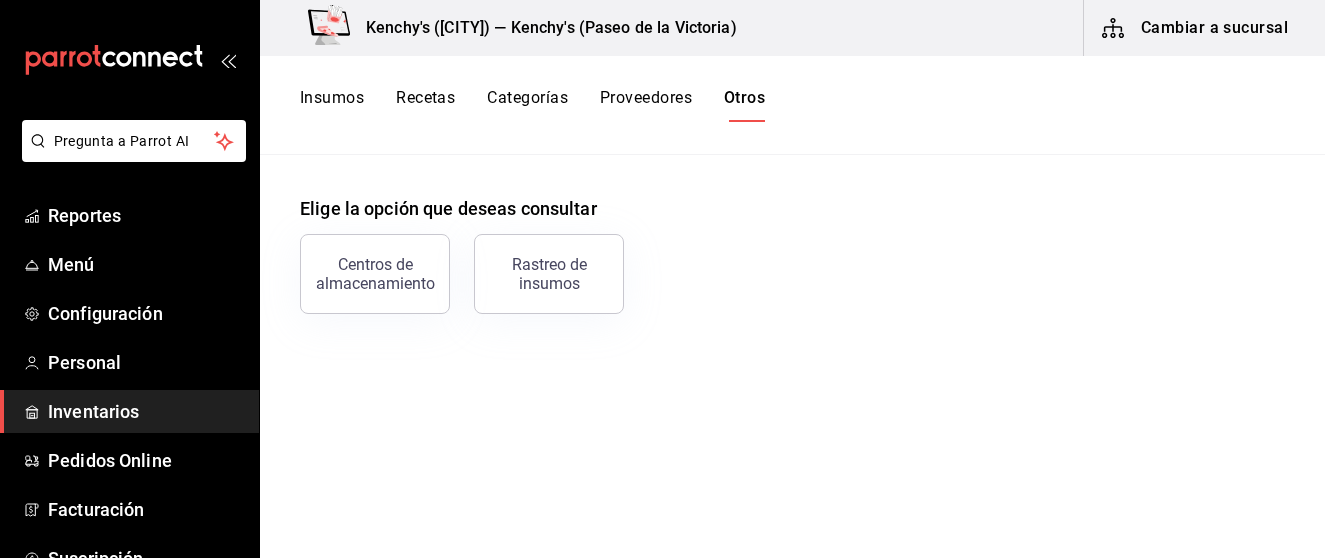 click on "Inventarios" at bounding box center [145, 411] 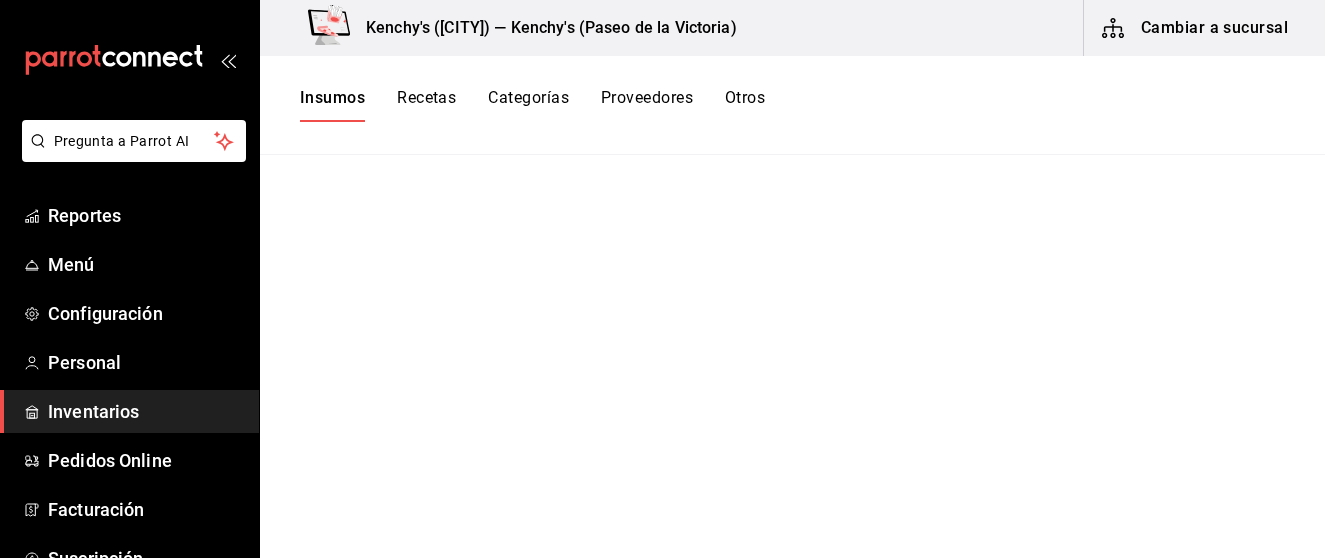 click on "Inventarios" at bounding box center (145, 411) 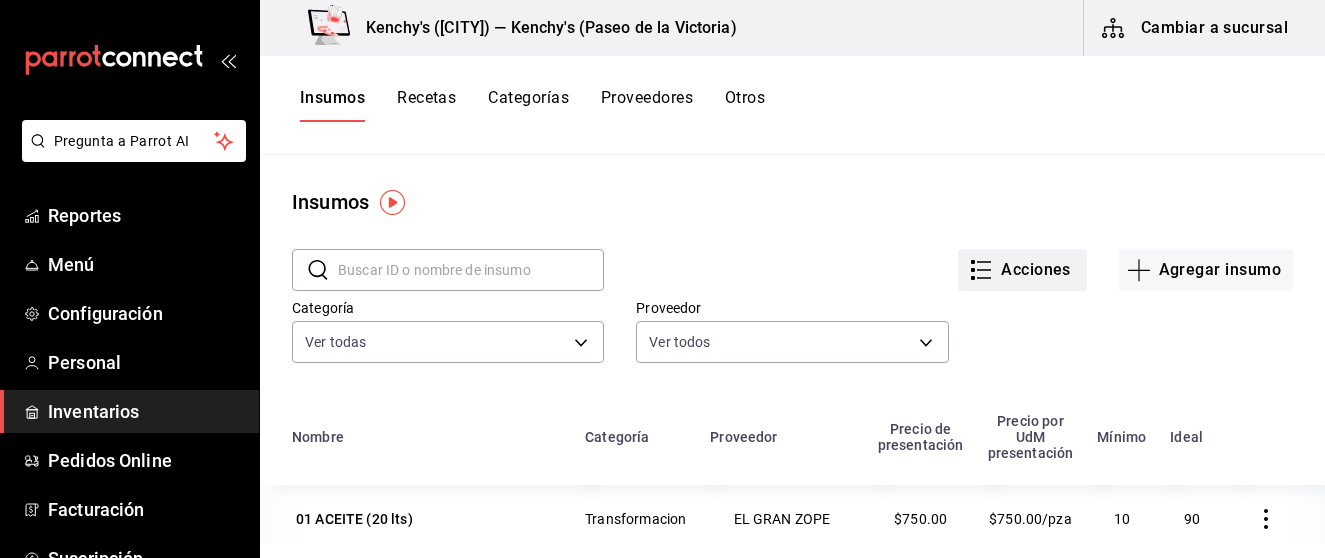 click on "Acciones" at bounding box center [1022, 270] 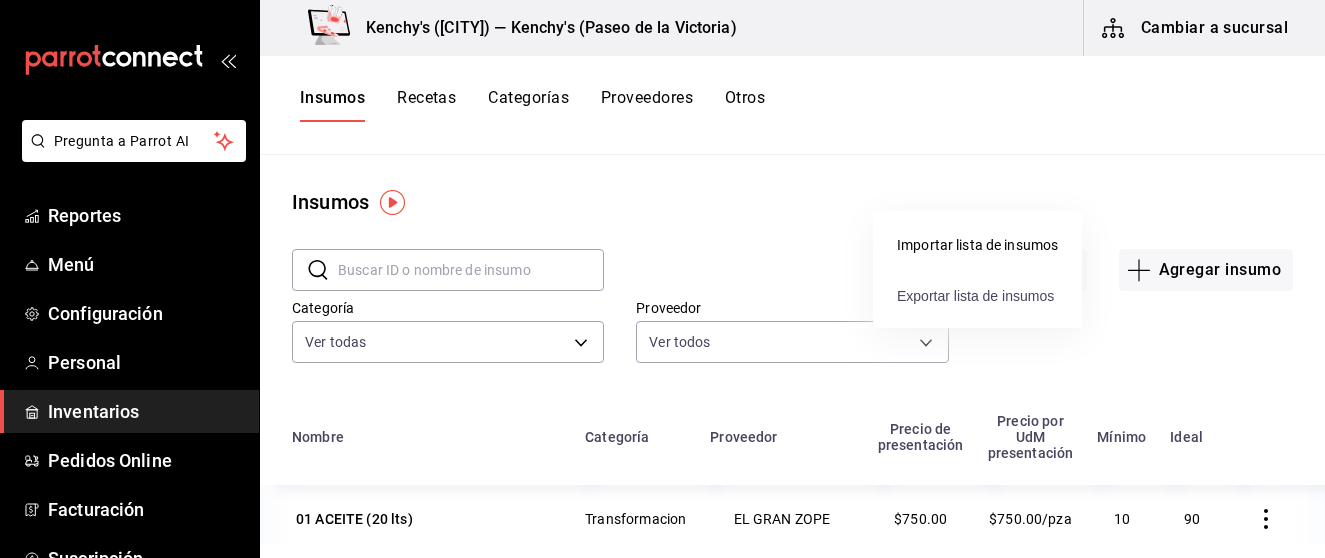 click on "Exportar lista de insumos" at bounding box center [975, 296] 